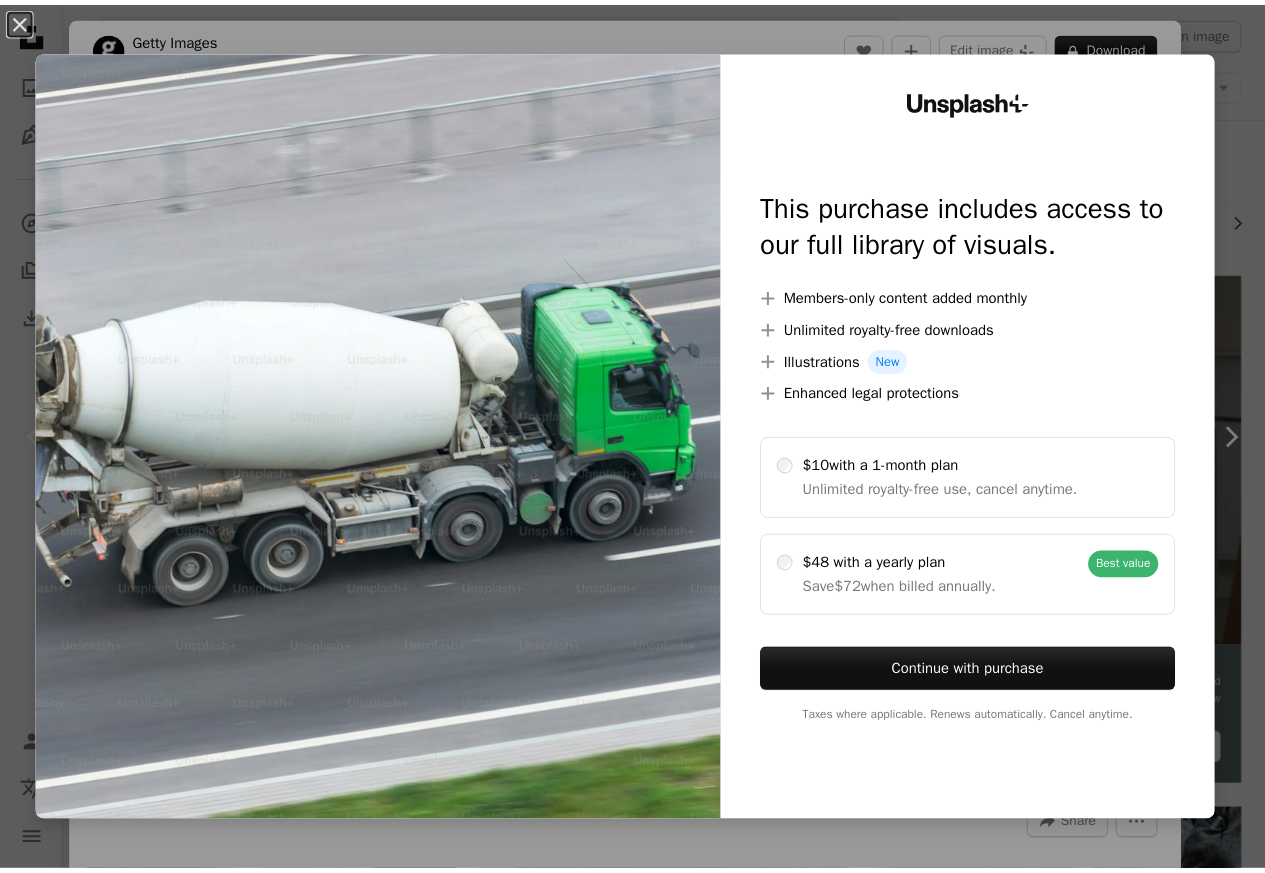 scroll, scrollTop: 0, scrollLeft: 0, axis: both 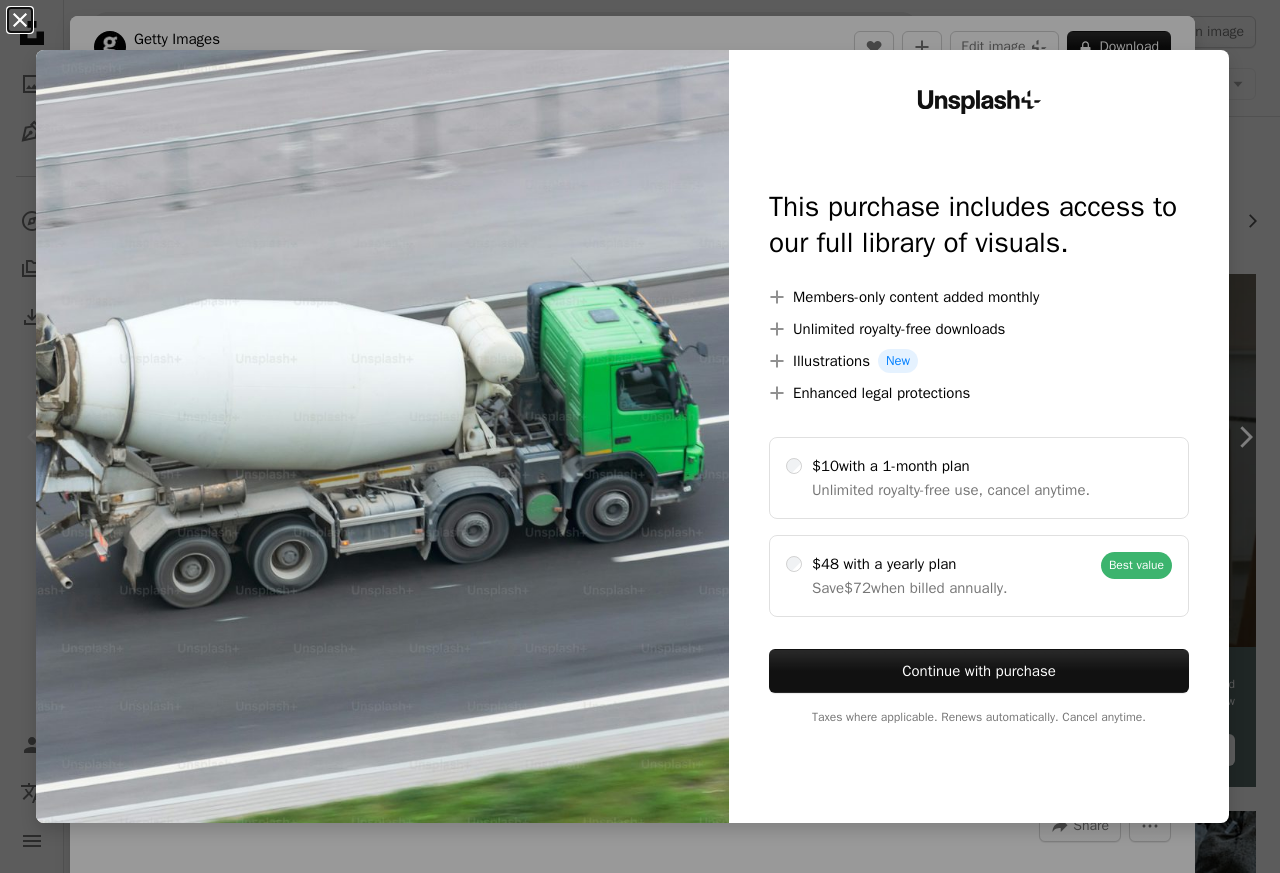 click on "An X shape" at bounding box center (20, 20) 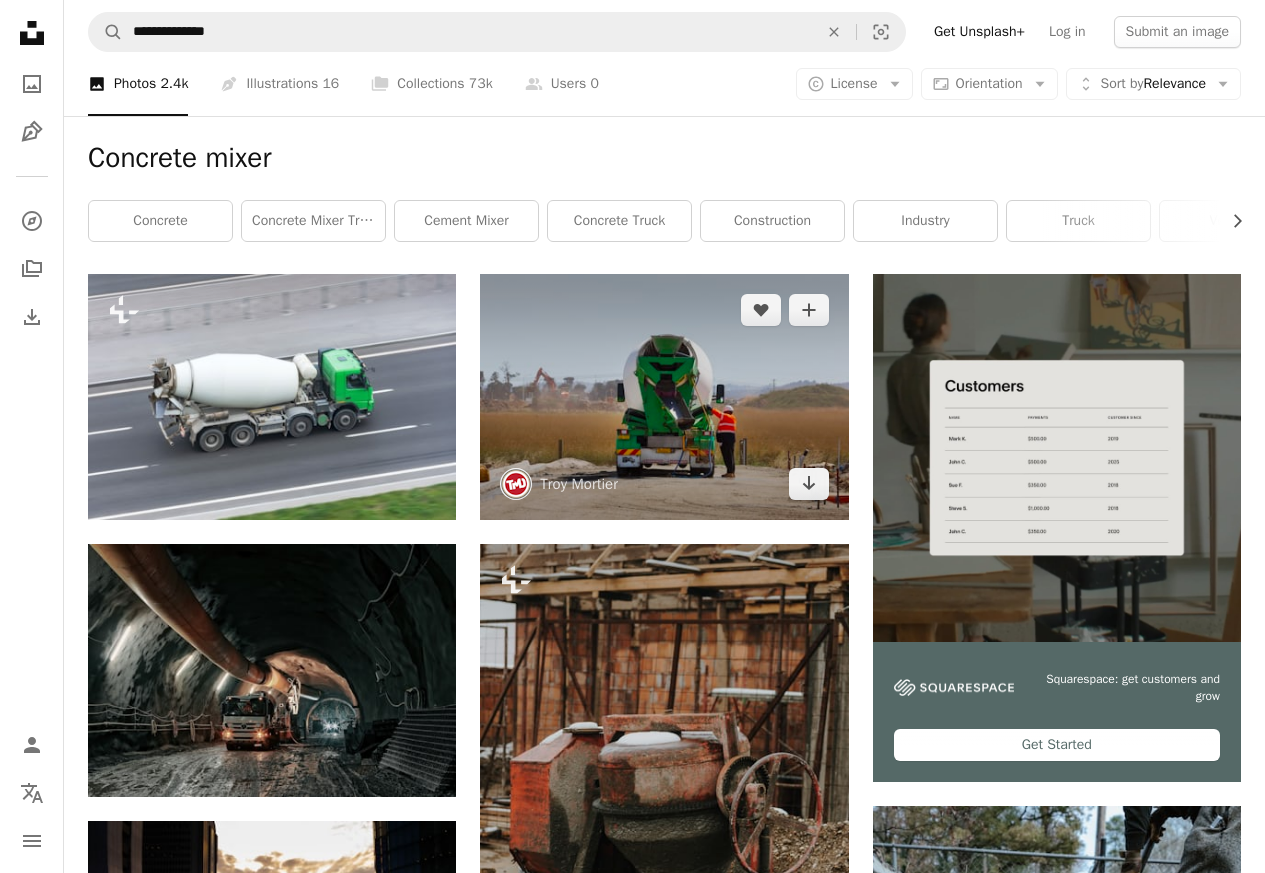 click at bounding box center [664, 397] 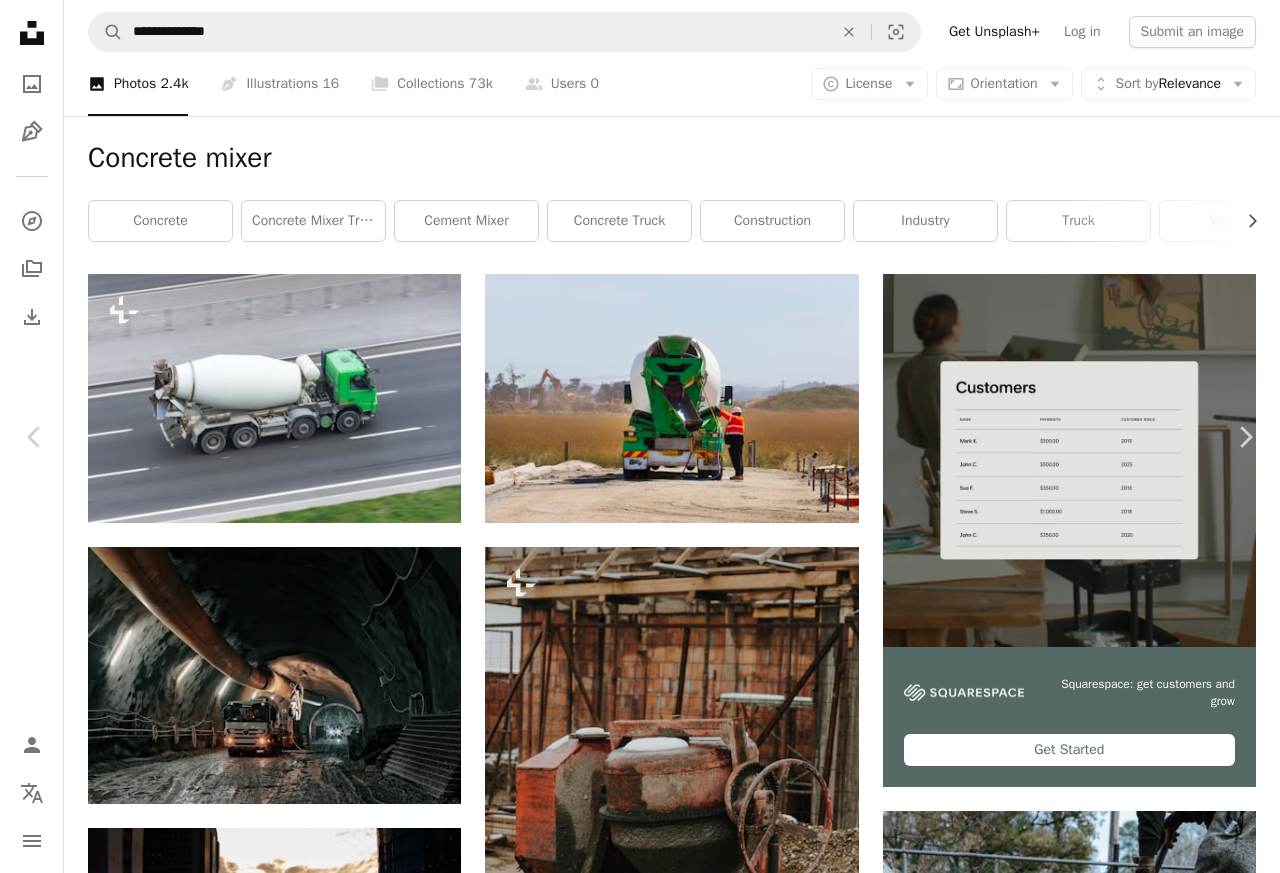 click on "Download free" at bounding box center (1081, 4429) 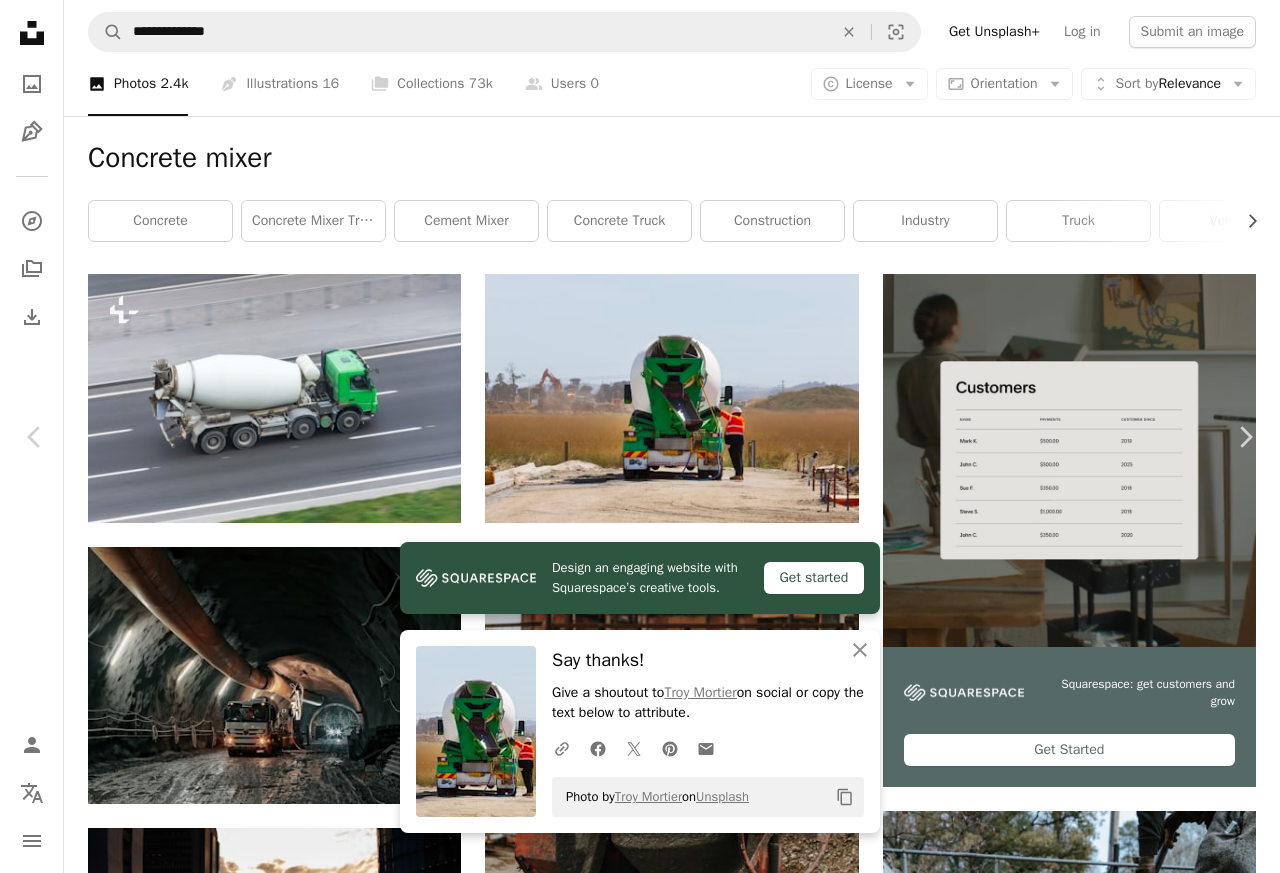 click on "An X shape" at bounding box center (20, 20) 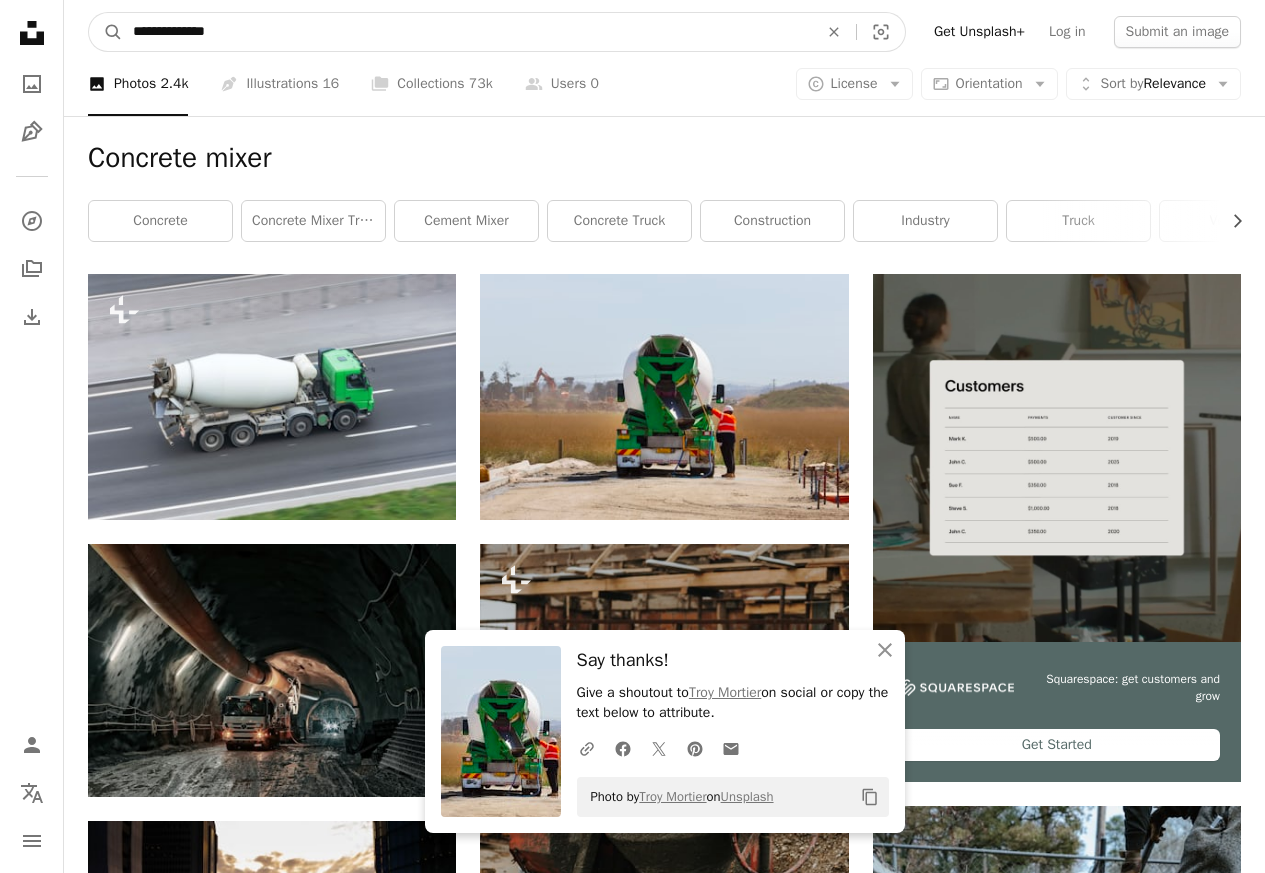 click on "**********" at bounding box center (467, 32) 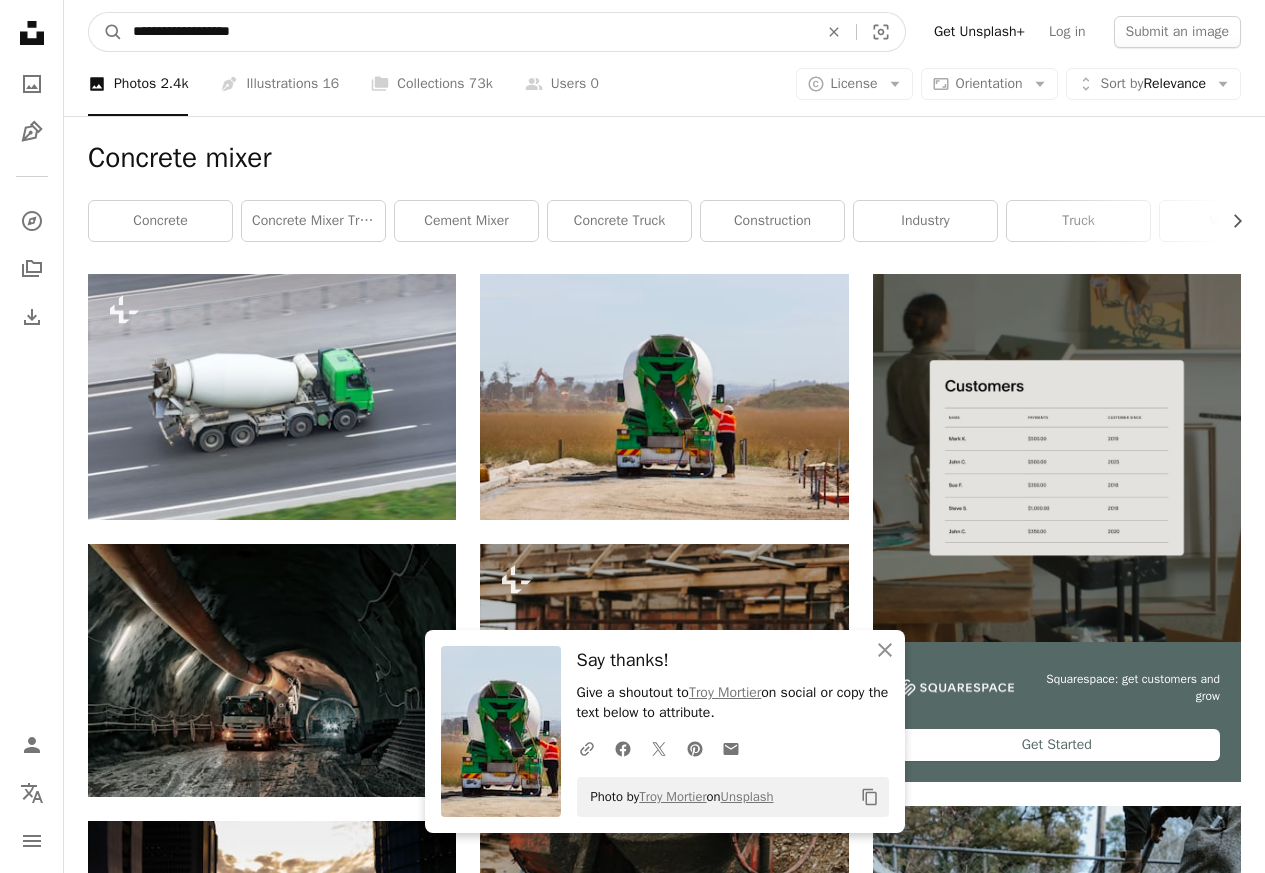 type on "**********" 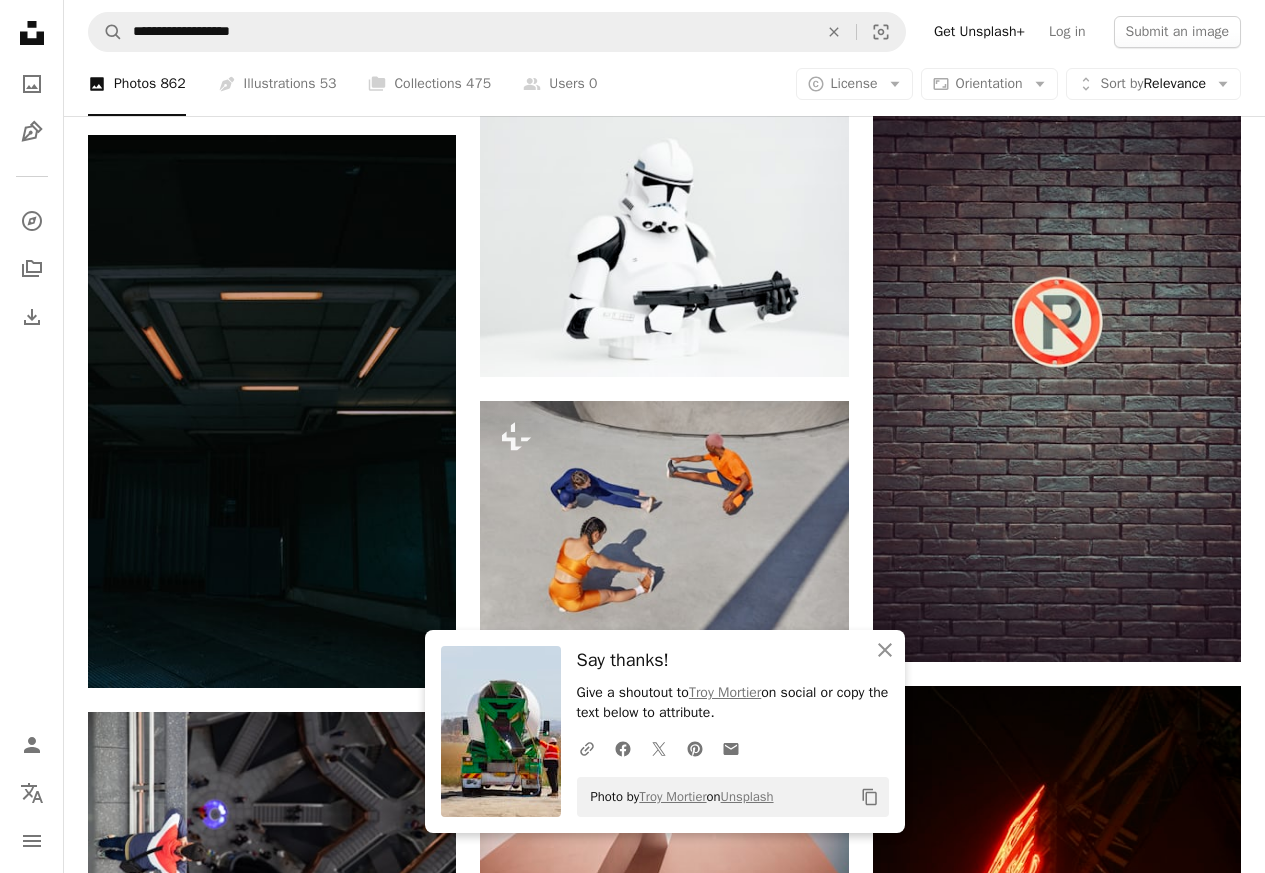 scroll, scrollTop: 720, scrollLeft: 0, axis: vertical 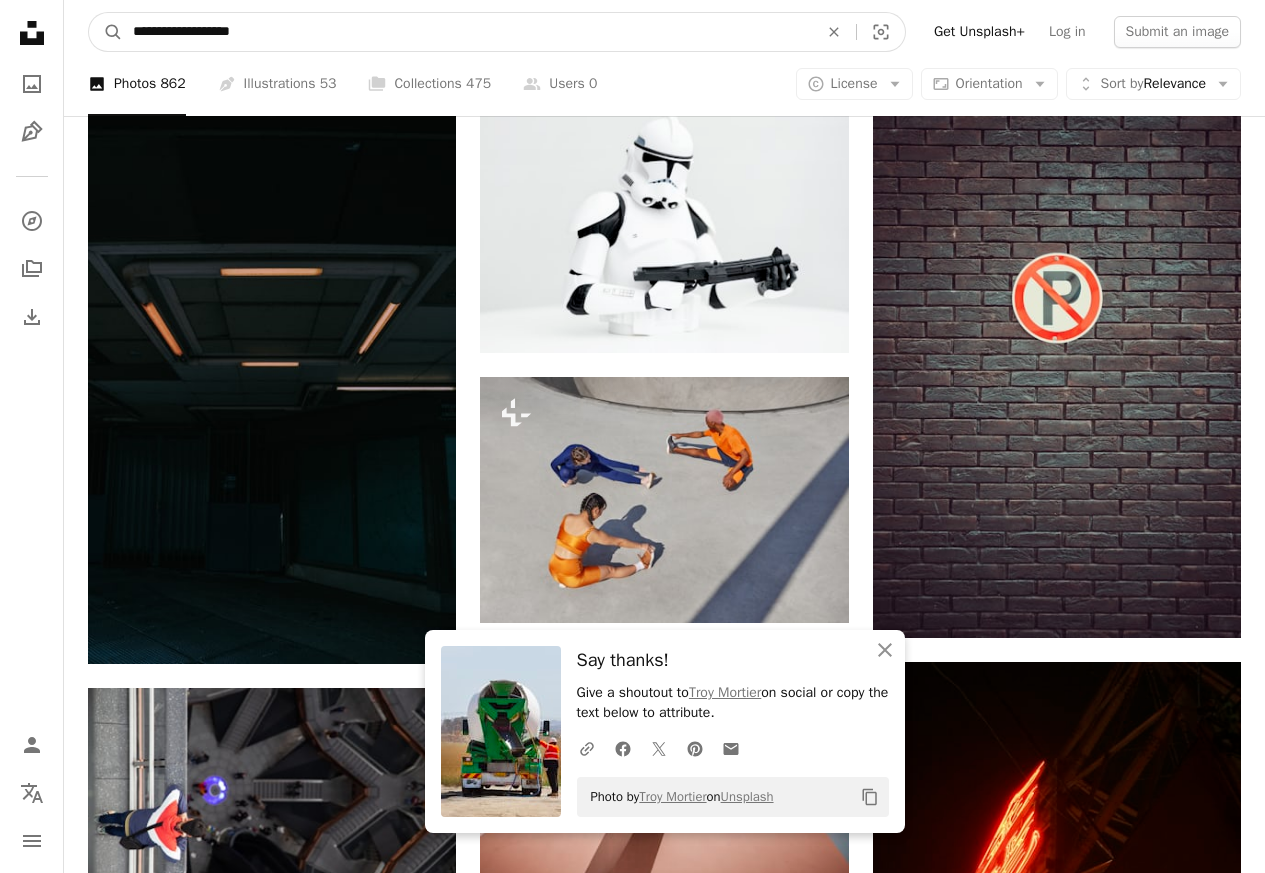 click on "**********" at bounding box center [467, 32] 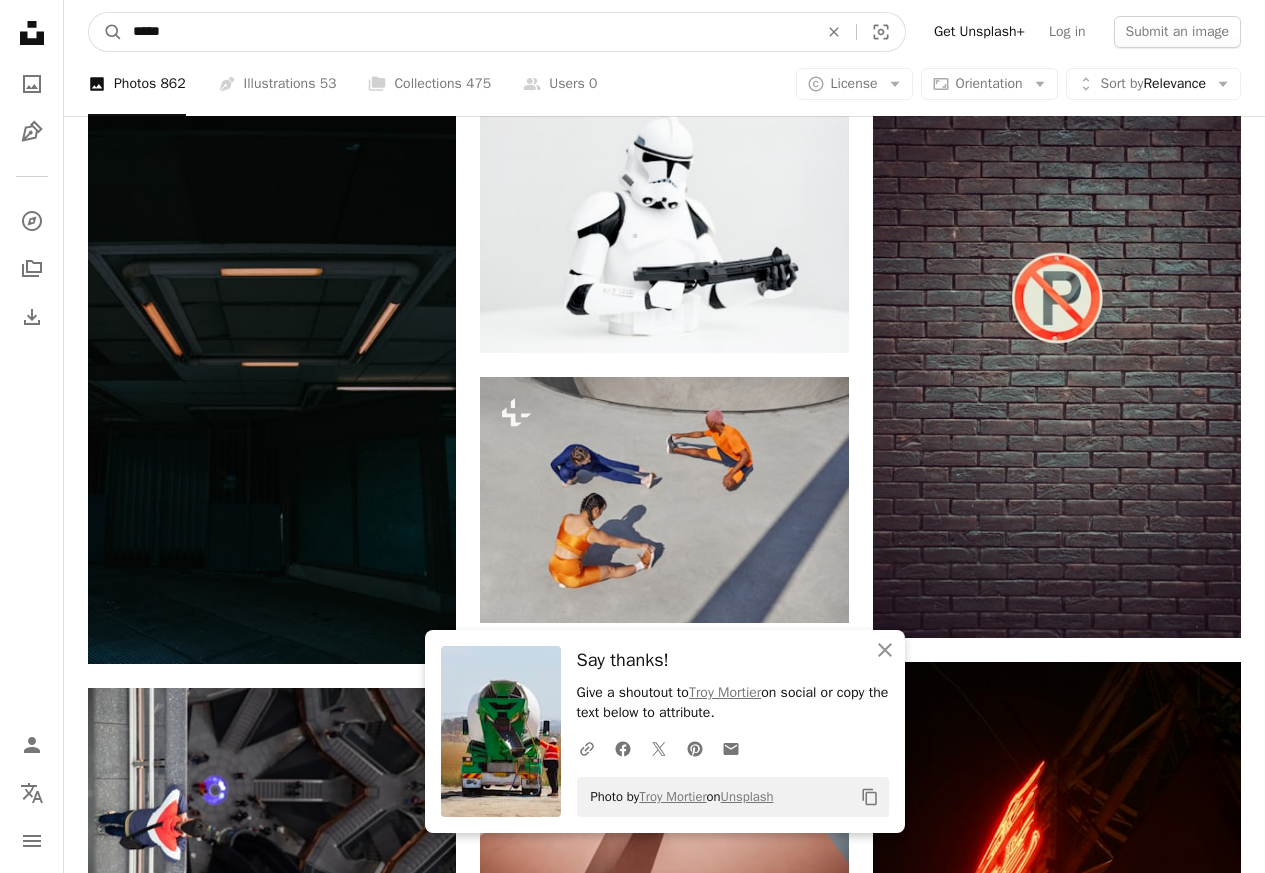 type on "*****" 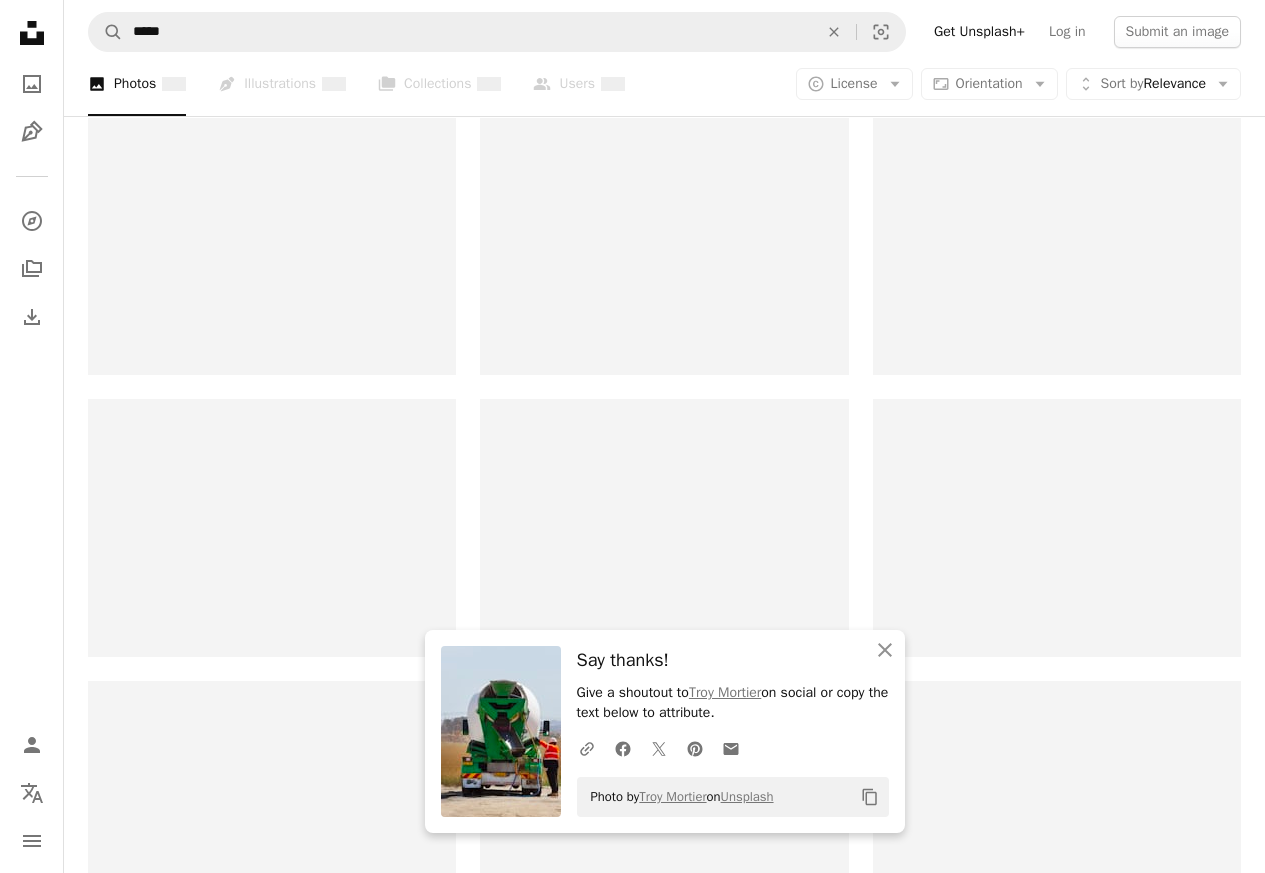 scroll, scrollTop: 0, scrollLeft: 0, axis: both 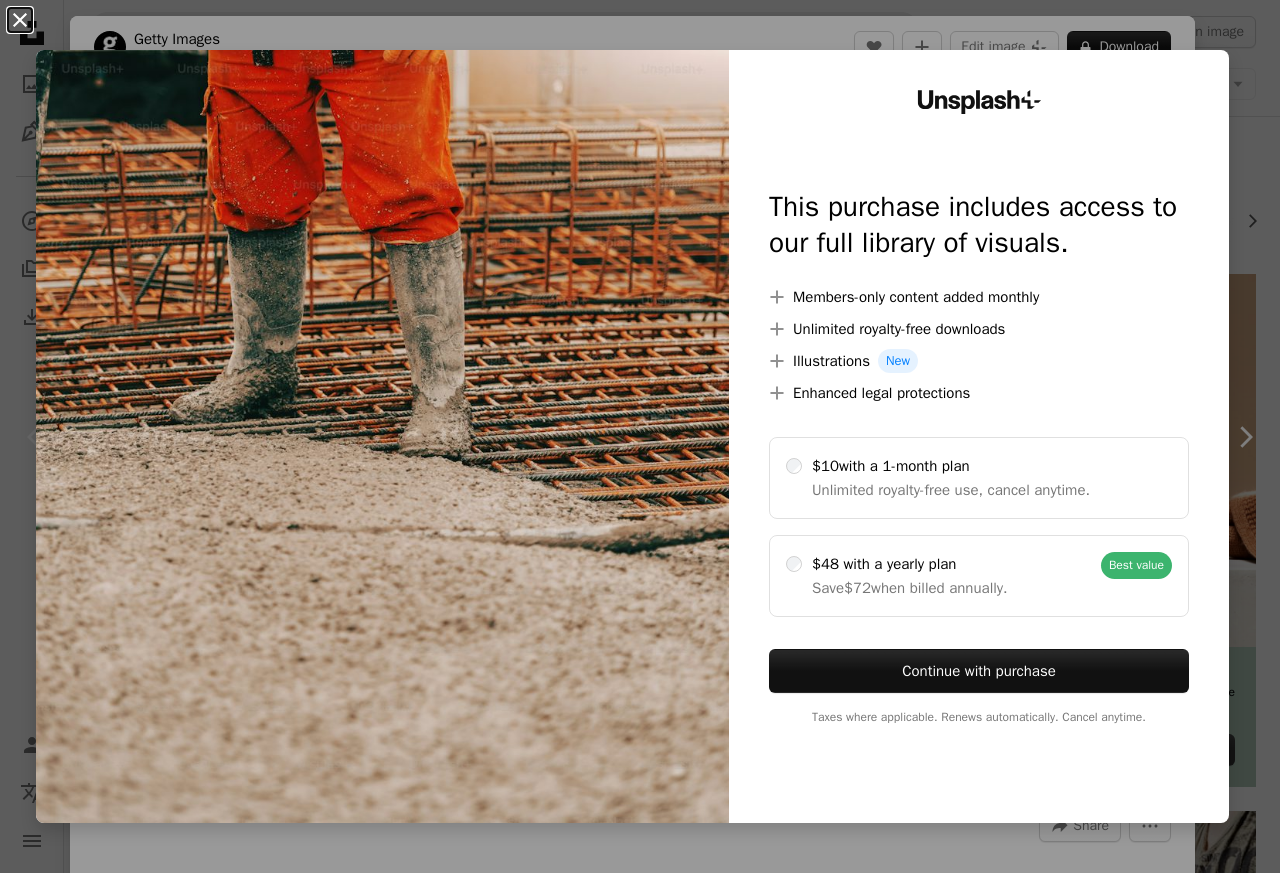 click on "An X shape" at bounding box center [20, 20] 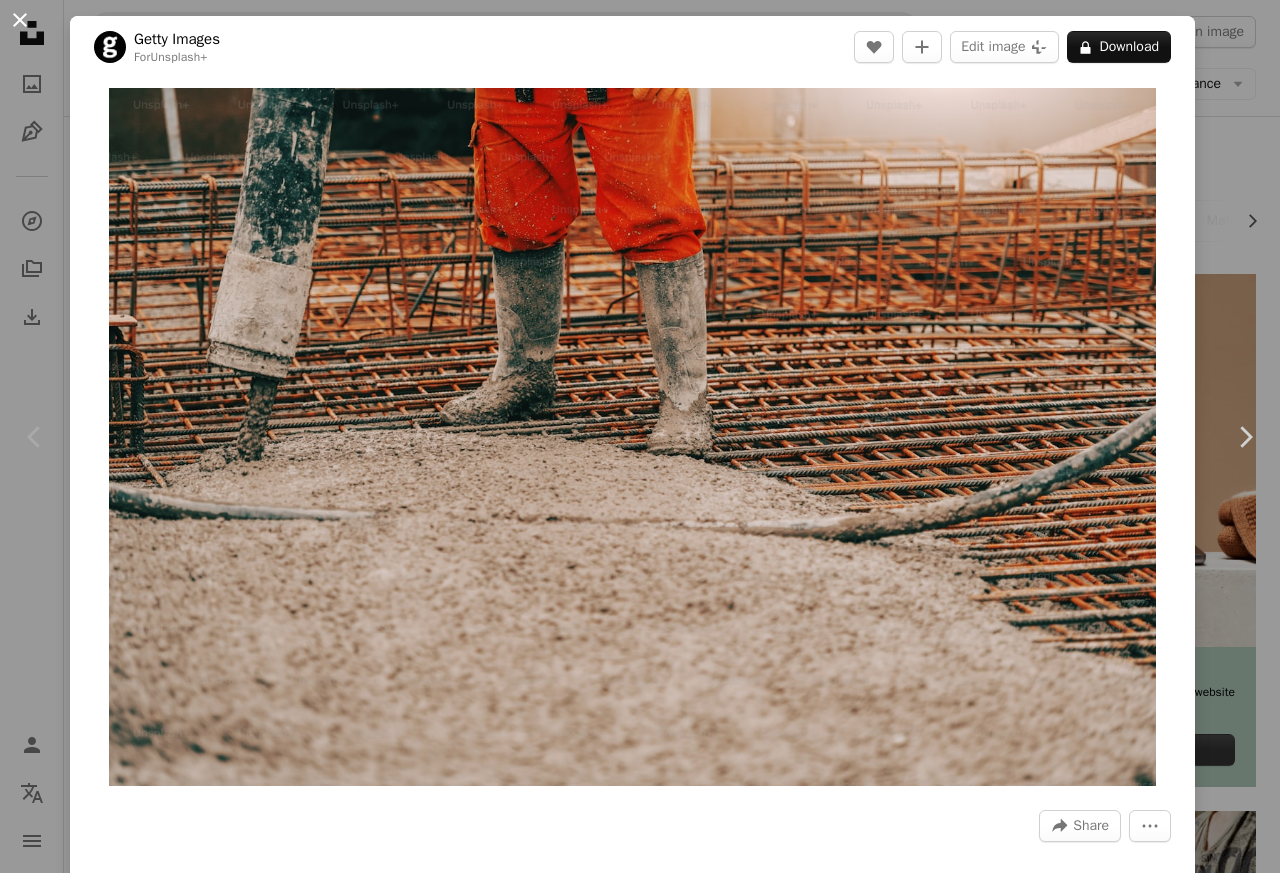 click on "An X shape" at bounding box center [20, 20] 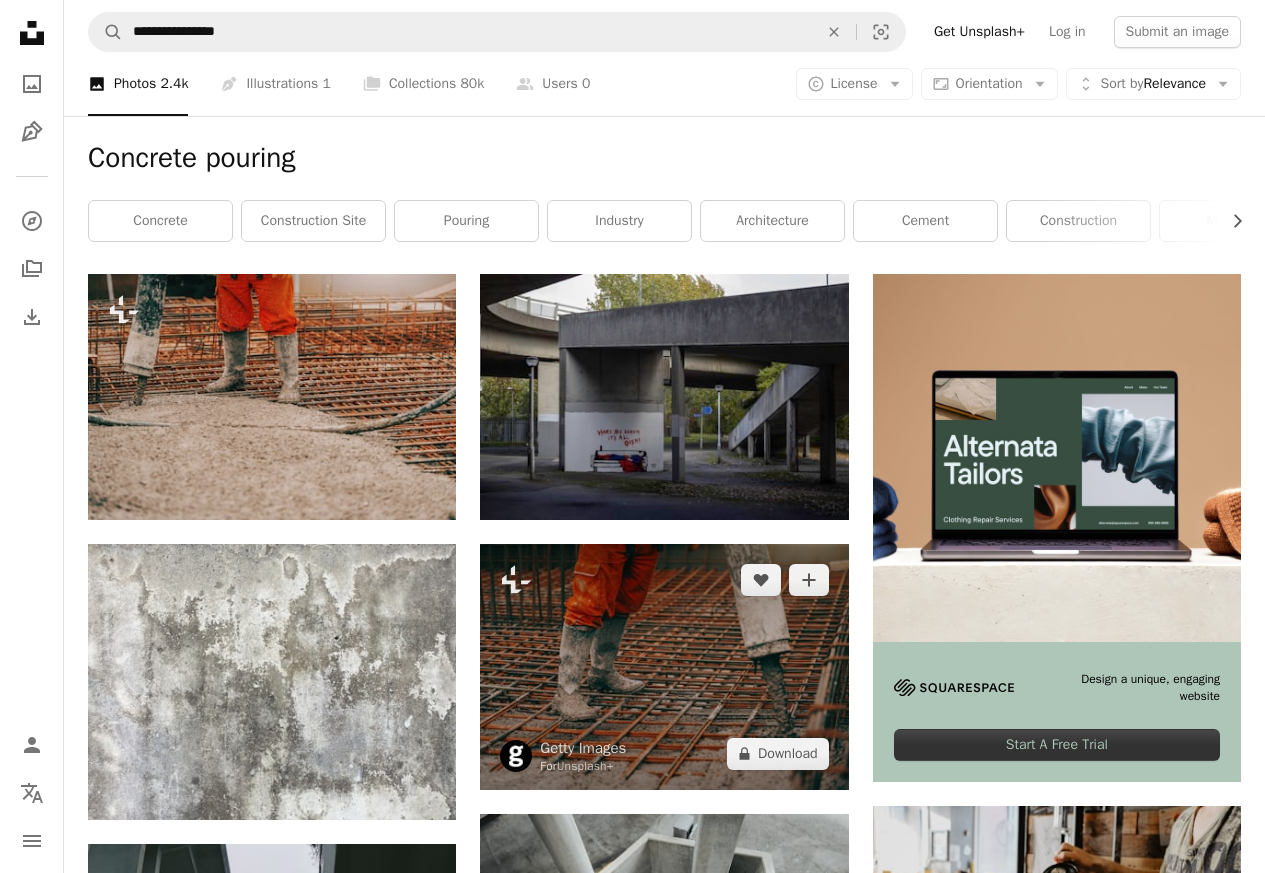 click at bounding box center (664, 667) 